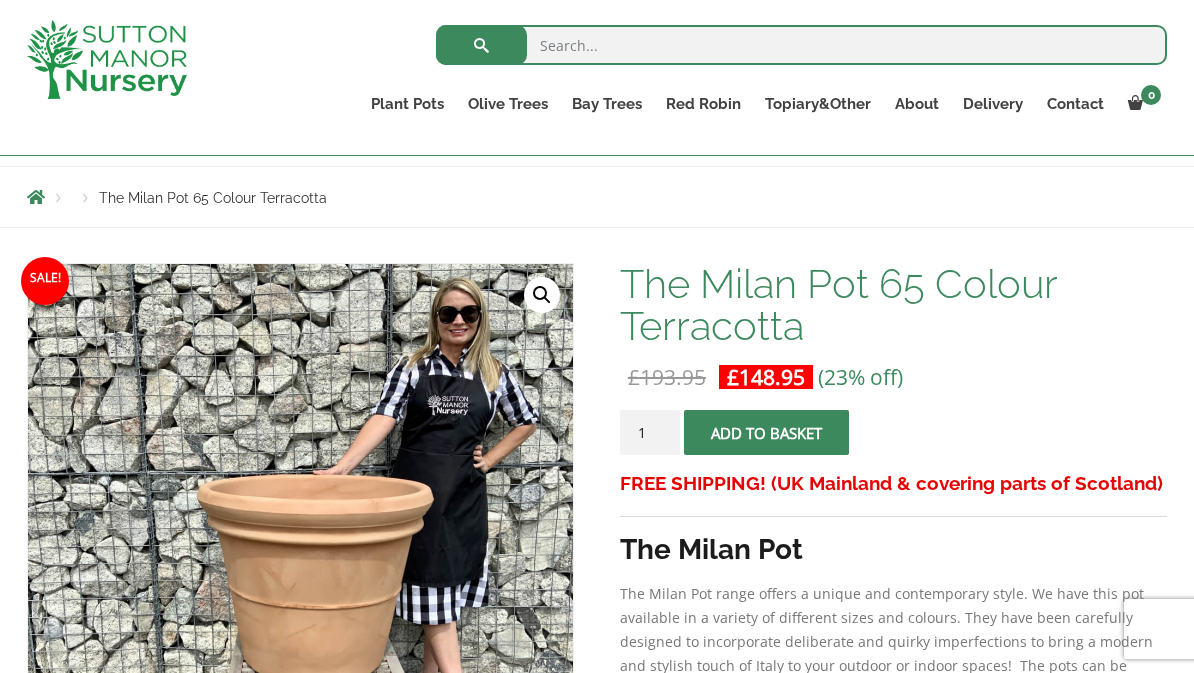 scroll, scrollTop: 0, scrollLeft: 0, axis: both 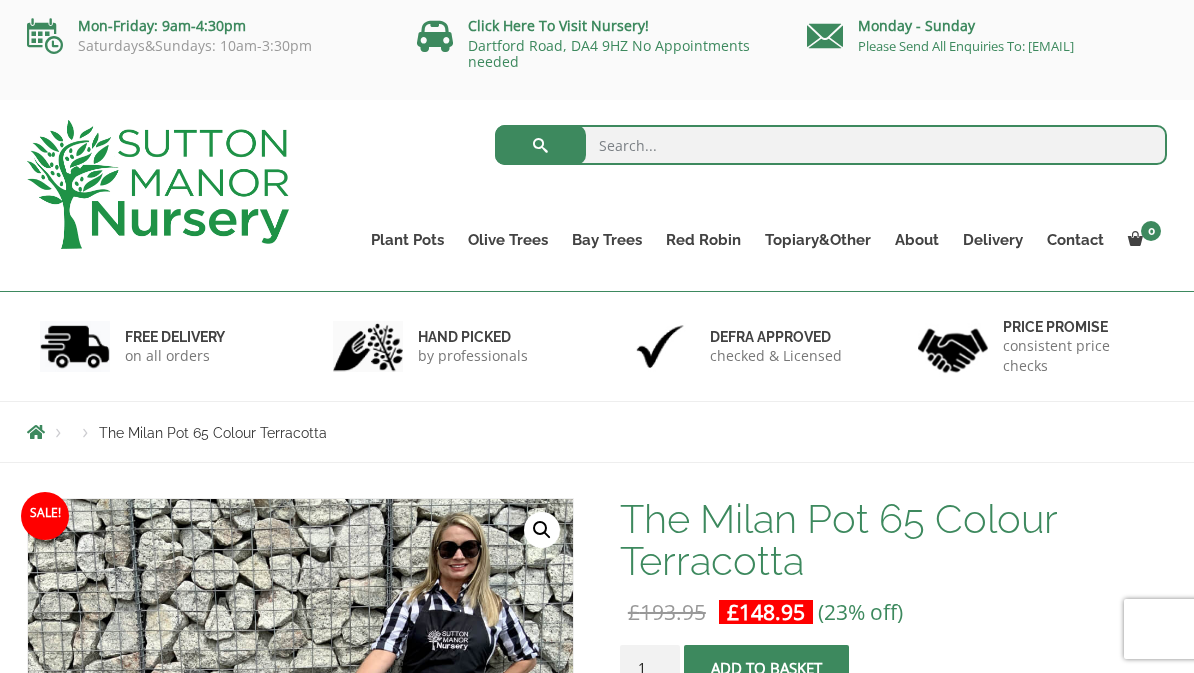 click on "The Atlantis Pots" at bounding box center (0, 0) 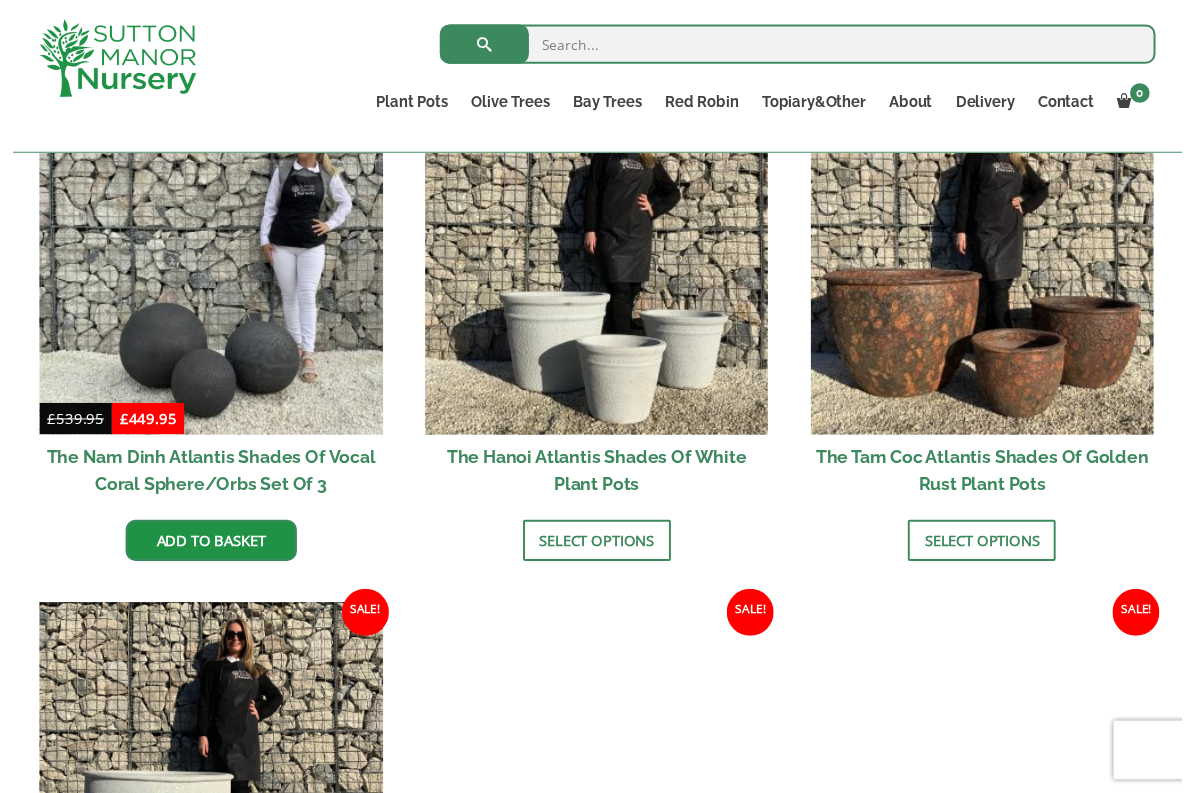 scroll, scrollTop: 742, scrollLeft: 0, axis: vertical 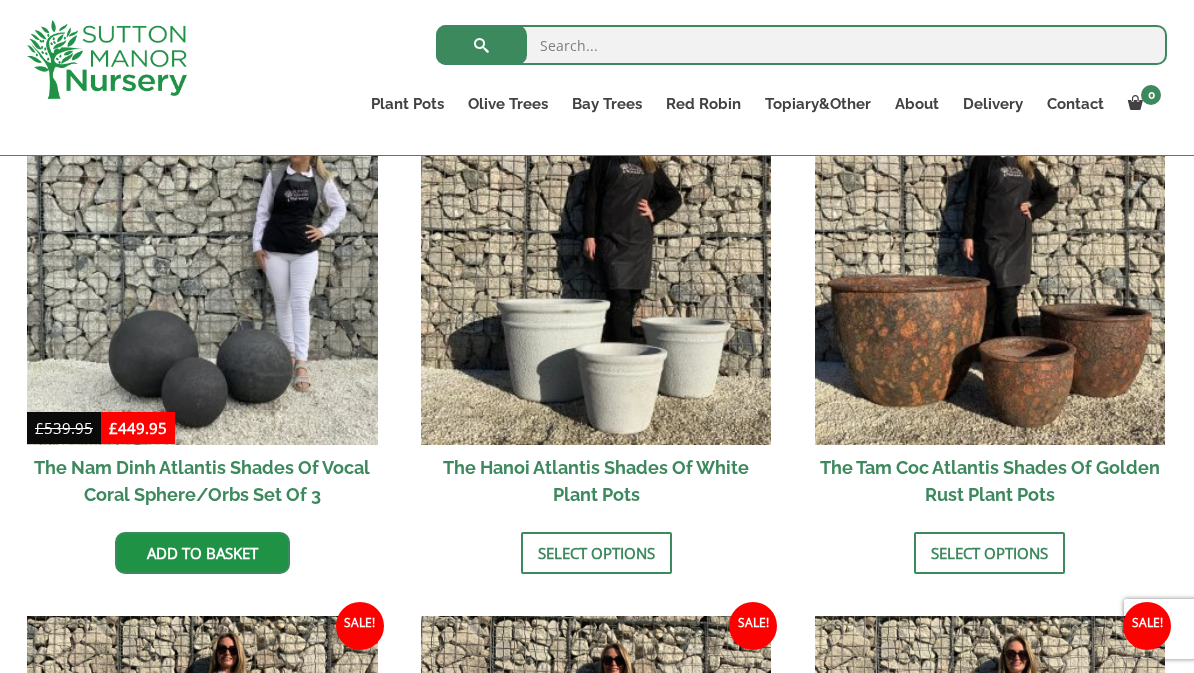 click on "Select options" at bounding box center [989, 553] 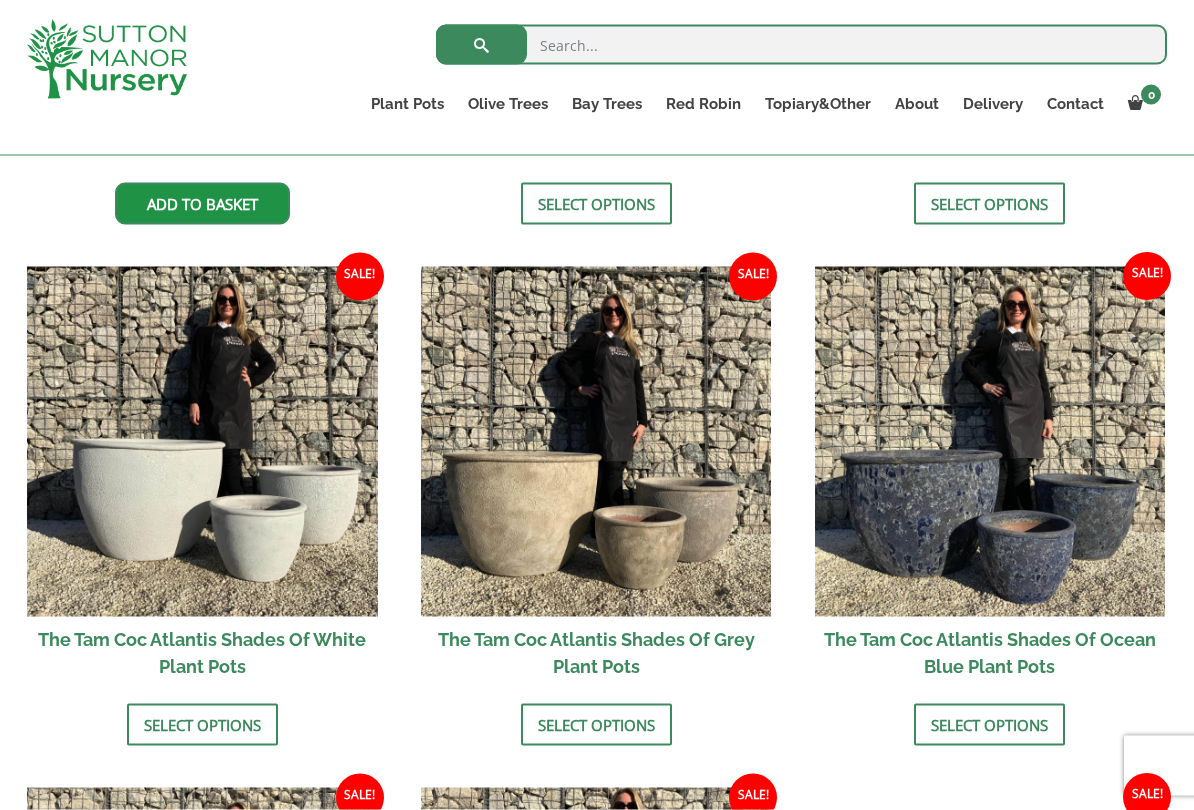 scroll, scrollTop: 1092, scrollLeft: 0, axis: vertical 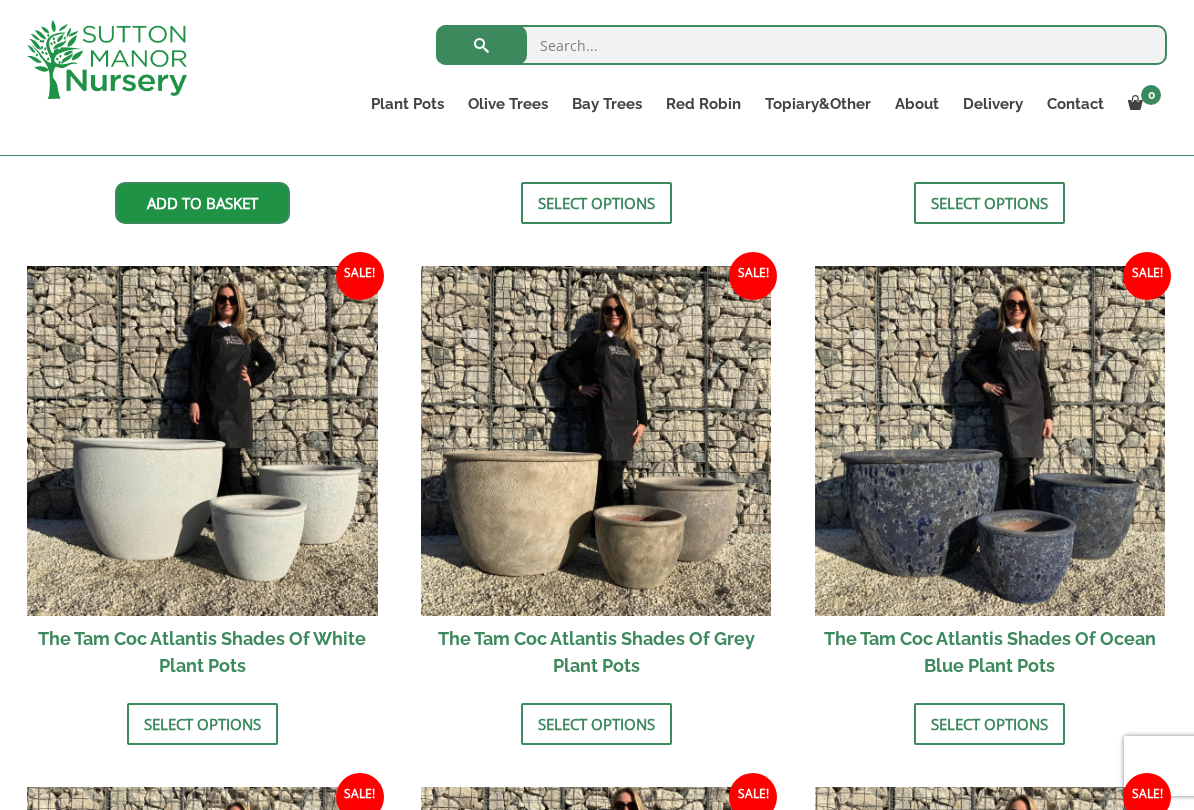 click at bounding box center [990, 441] 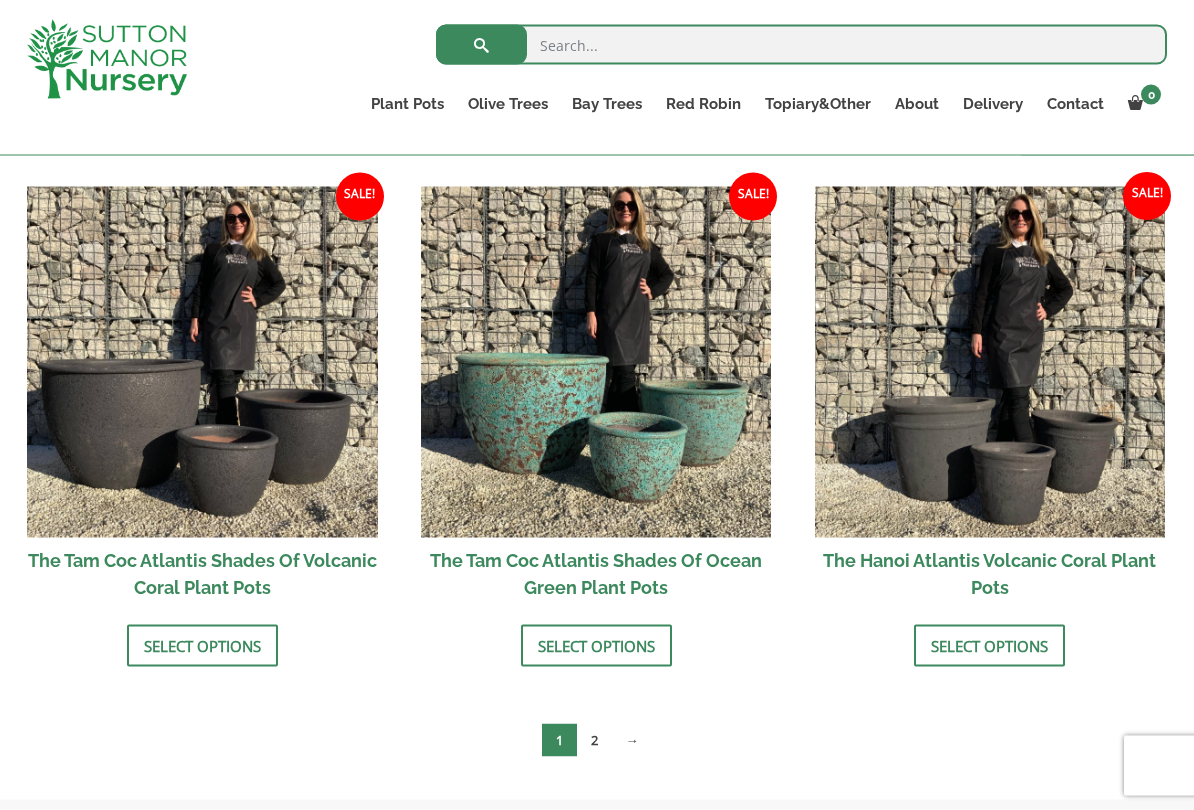 scroll, scrollTop: 1693, scrollLeft: 0, axis: vertical 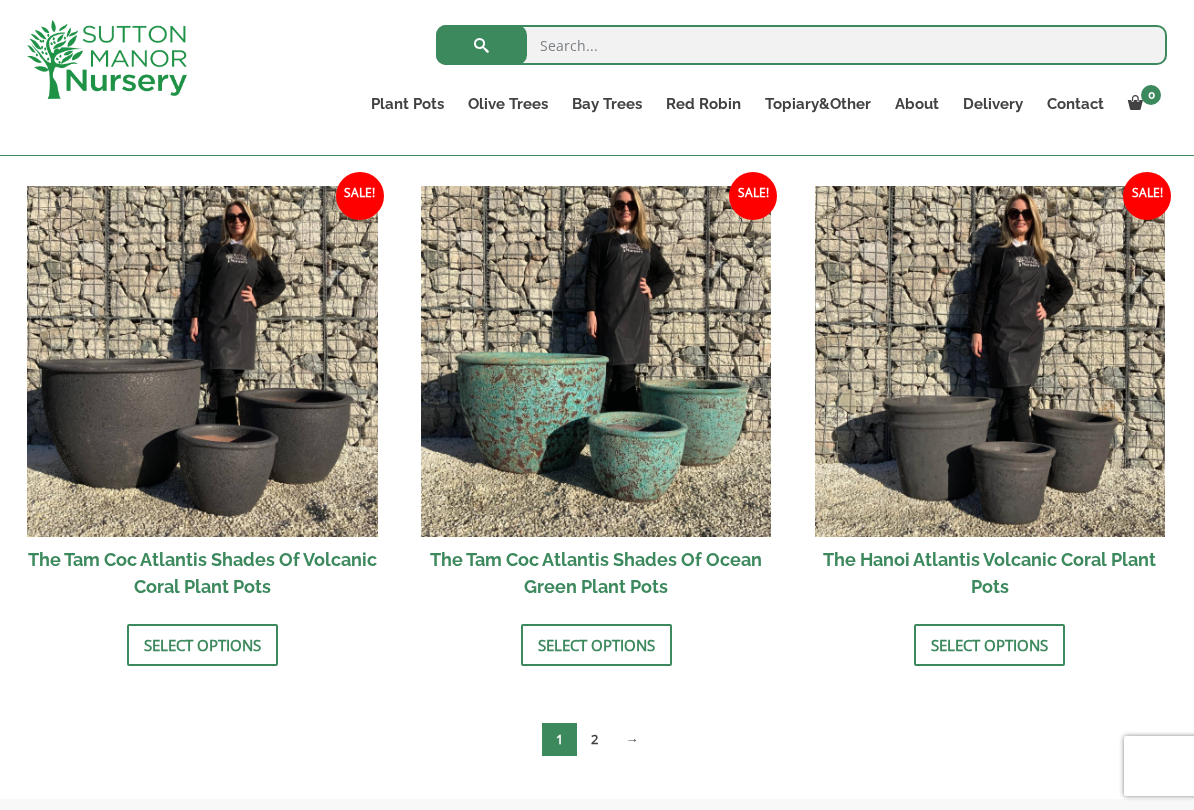 click at bounding box center [596, 361] 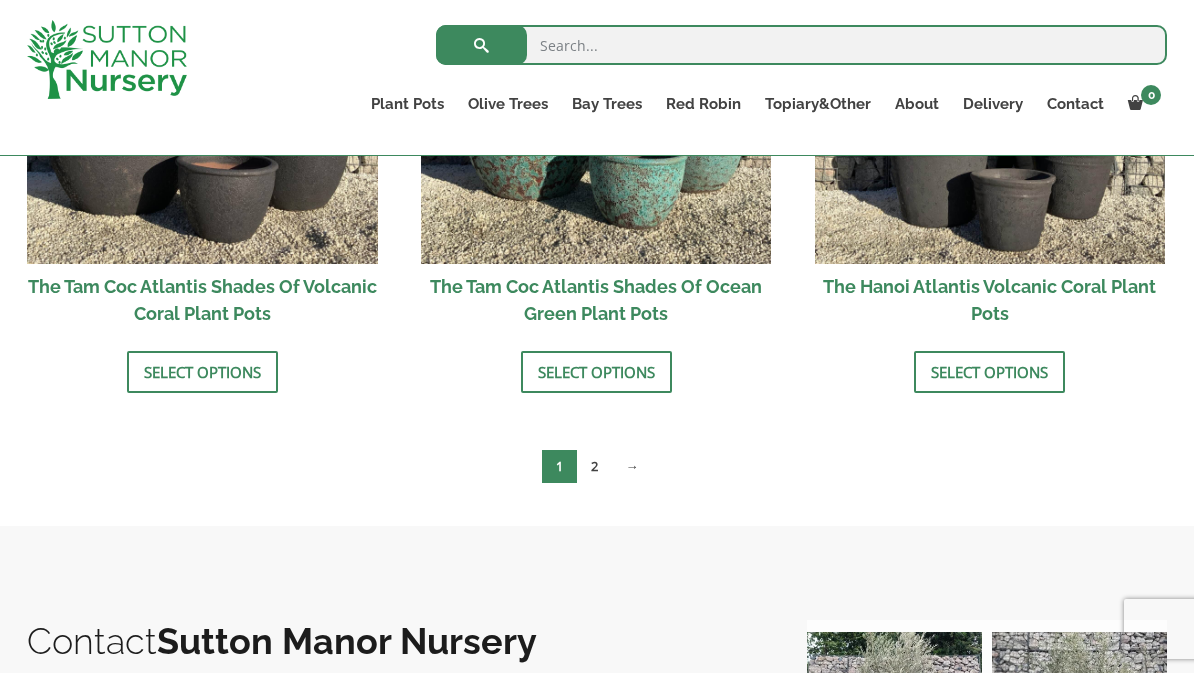 scroll, scrollTop: 1964, scrollLeft: 0, axis: vertical 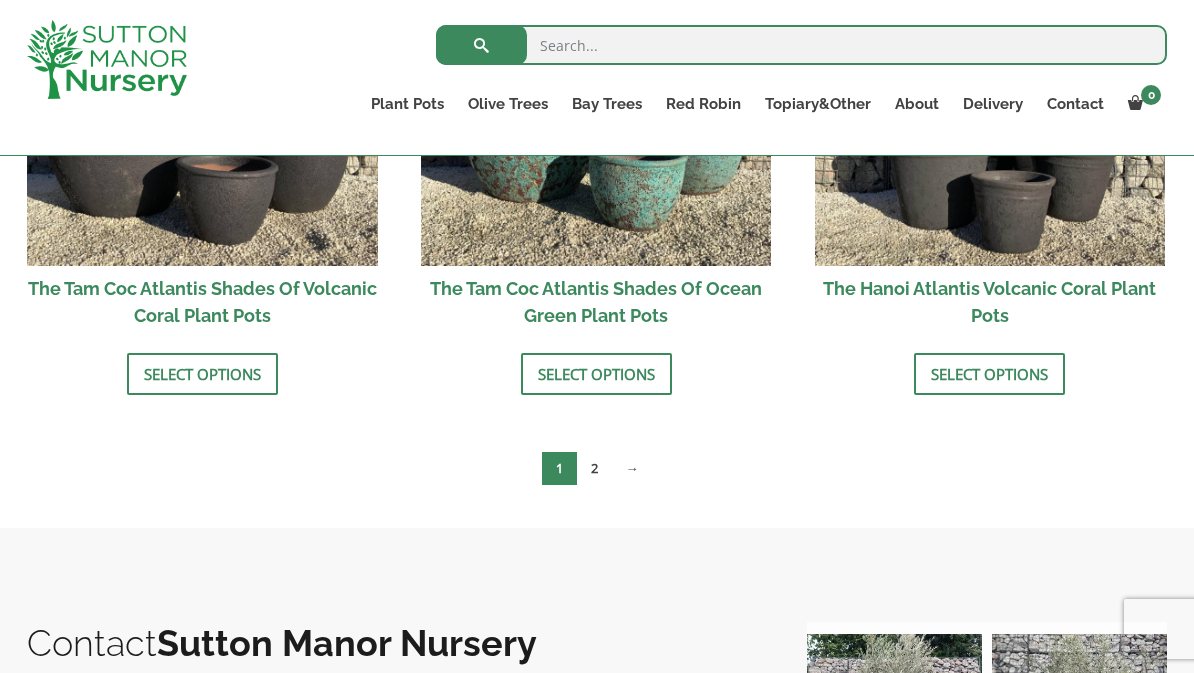 click on "2" at bounding box center [594, 468] 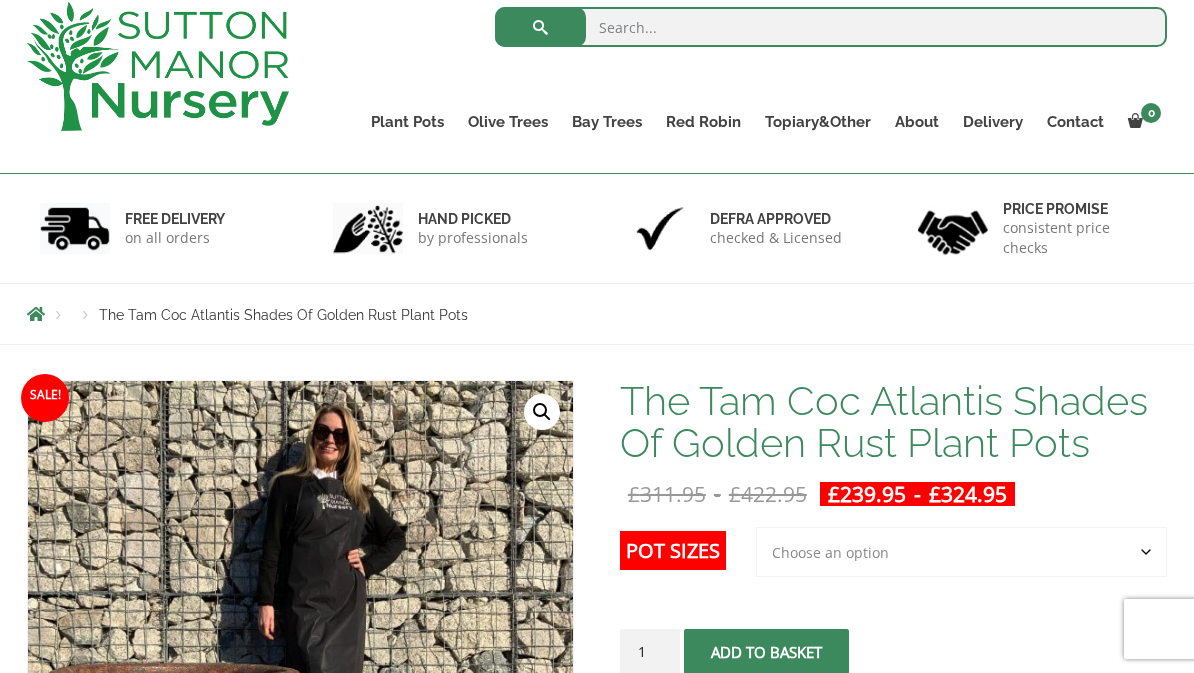 scroll, scrollTop: 0, scrollLeft: 0, axis: both 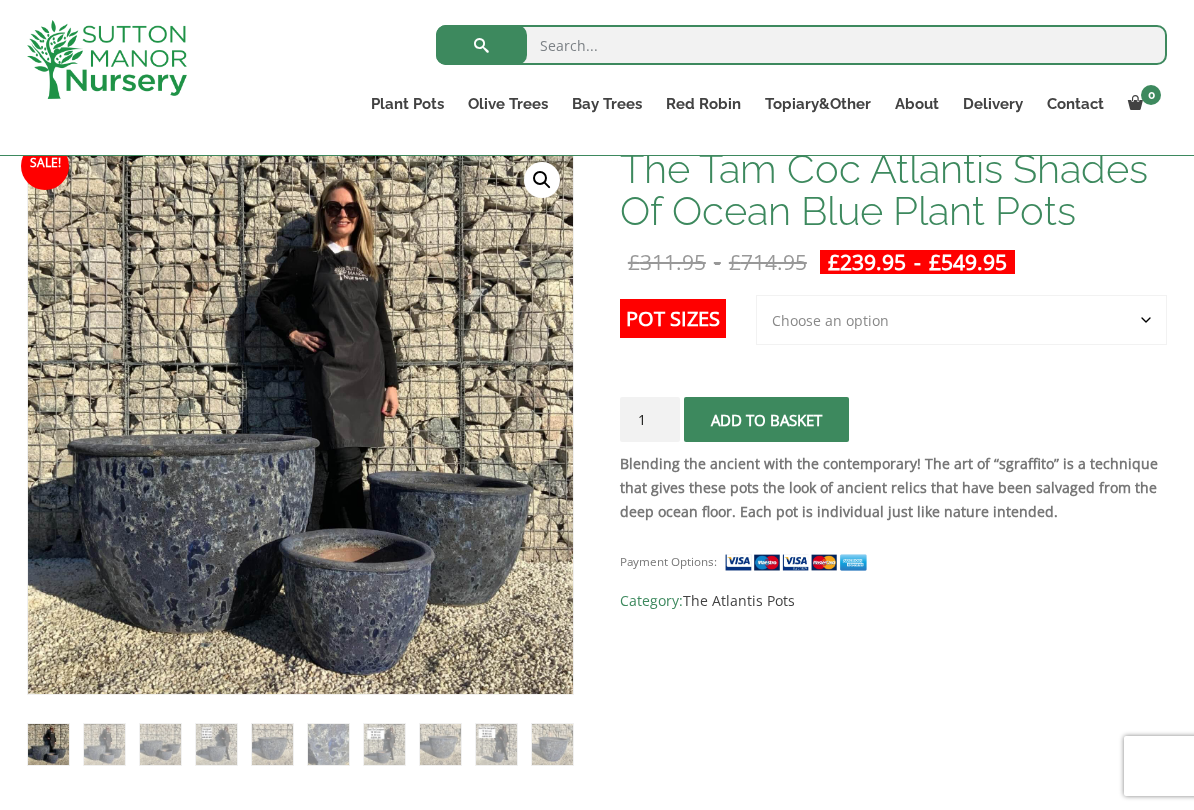 click on "Choose an option 3rd to Largest Pot In The Picture 2nd to Largest Pot In The Picture Largest pot In The Picture" 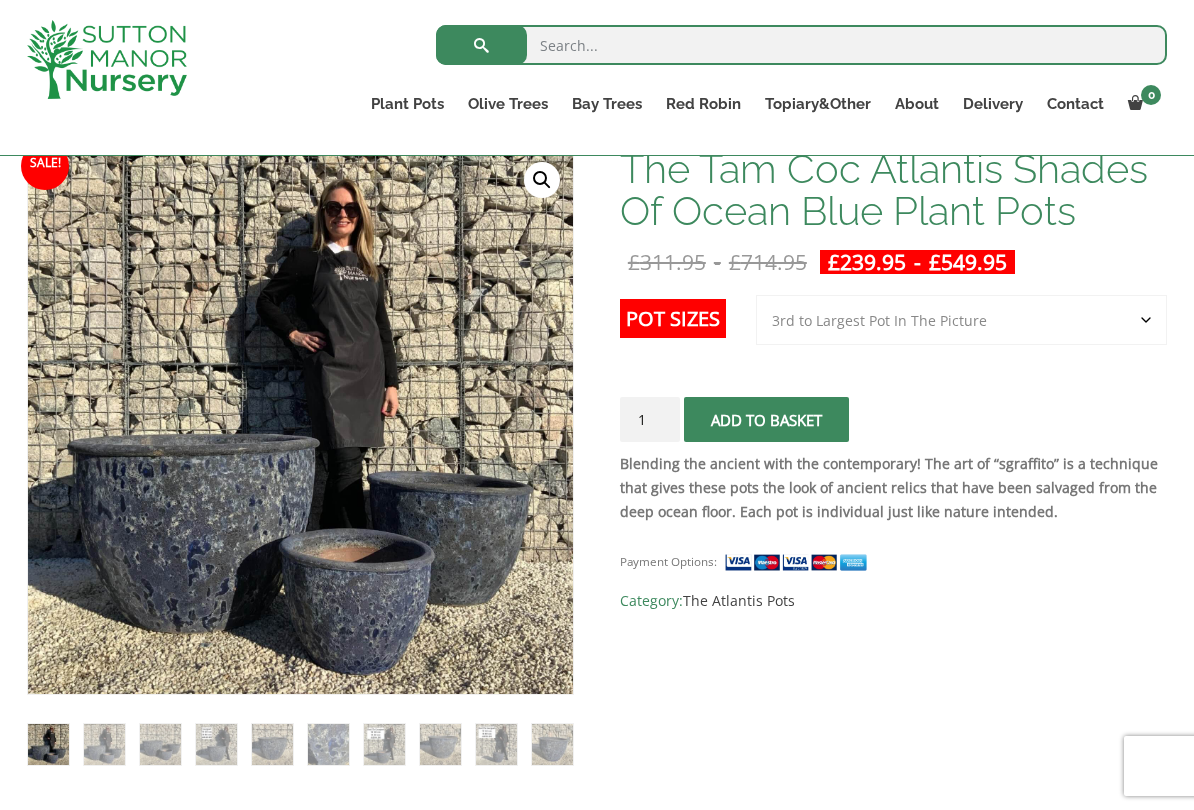 select on "3rd to Largest Pot In The Picture" 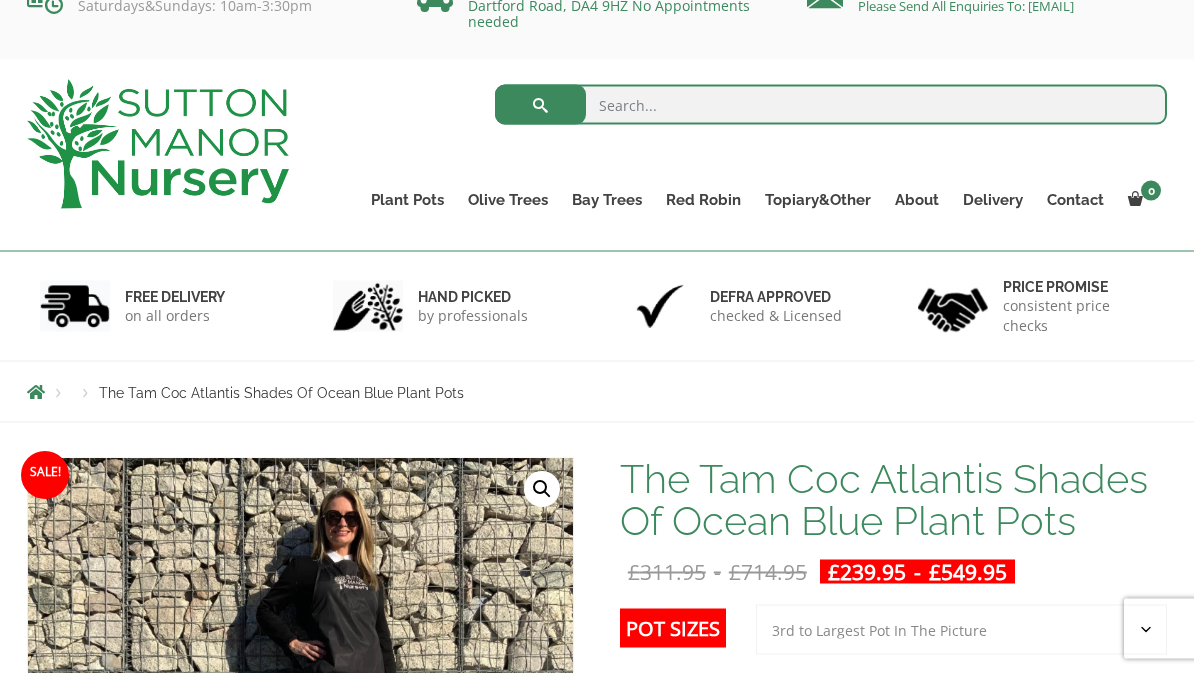 scroll, scrollTop: 0, scrollLeft: 0, axis: both 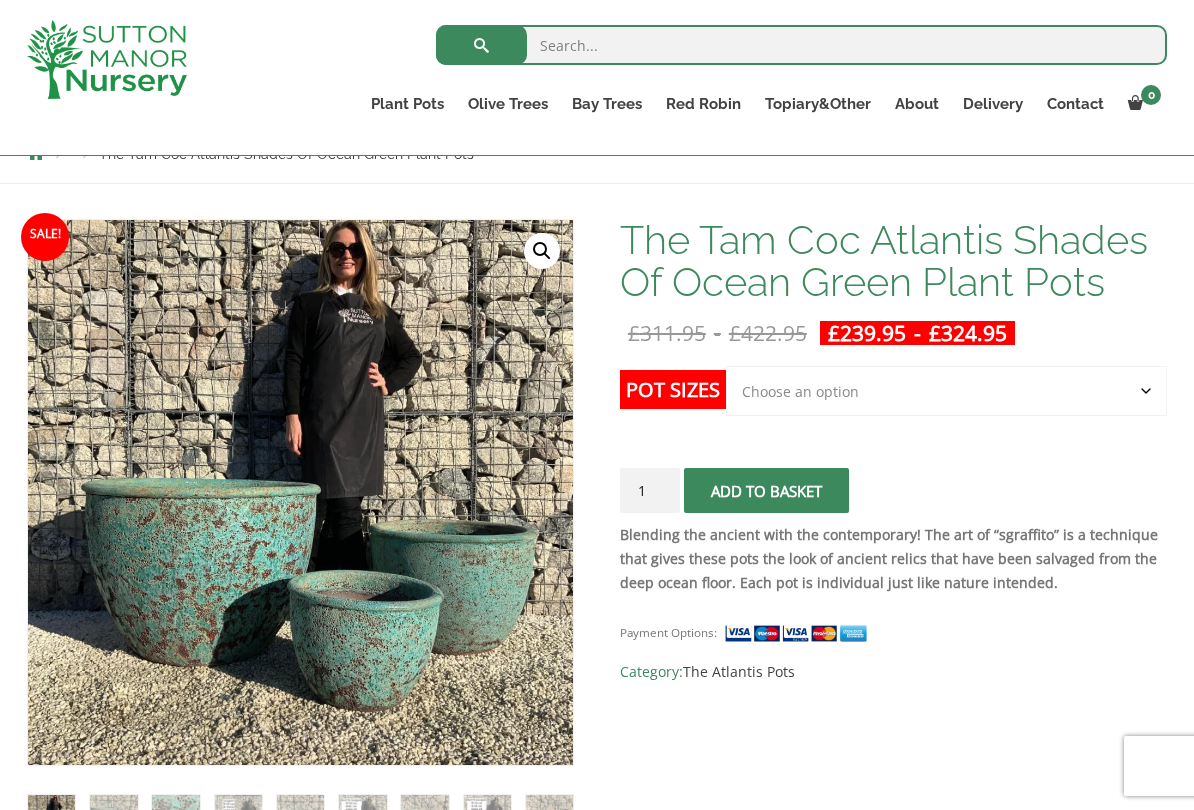 click on "Choose an option Click here to buy the 3rd to Largest Pot In The Picture Click here to buy the 2nd to Largest Pot In The Picture" 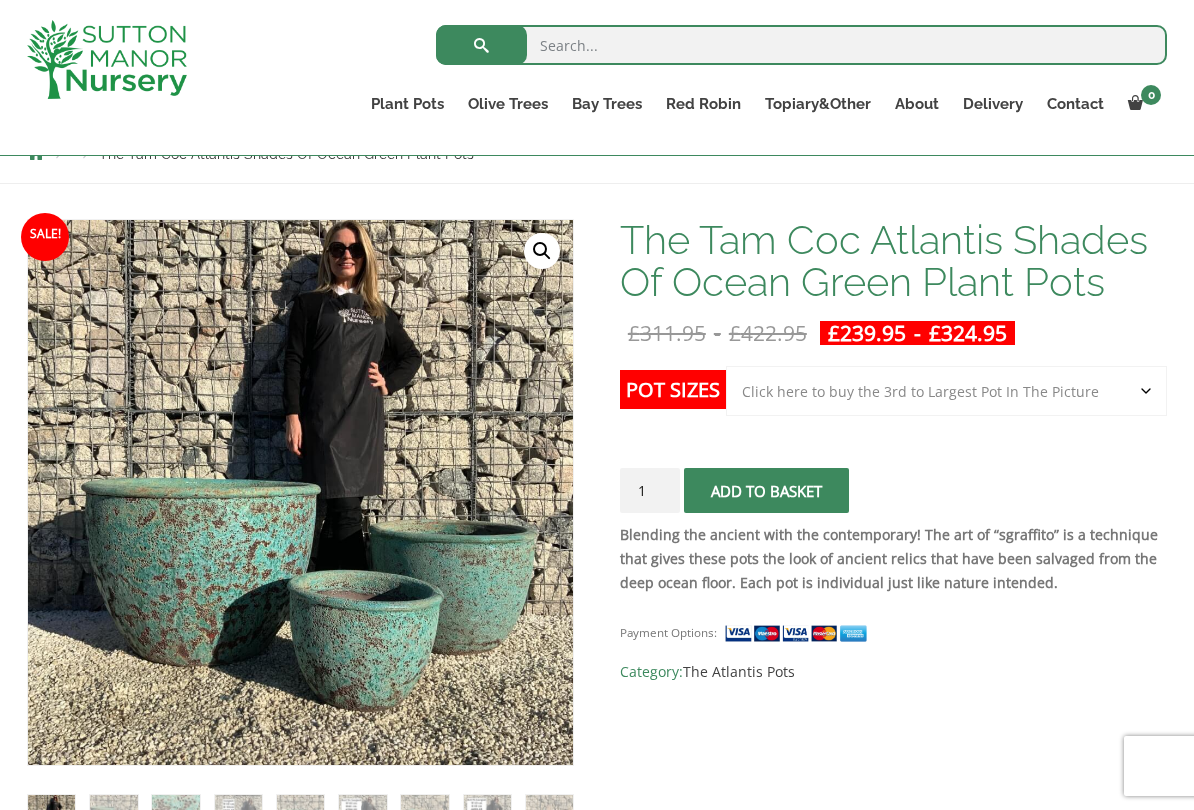 select on "Click here to buy the 3rd to Largest Pot In The Picture" 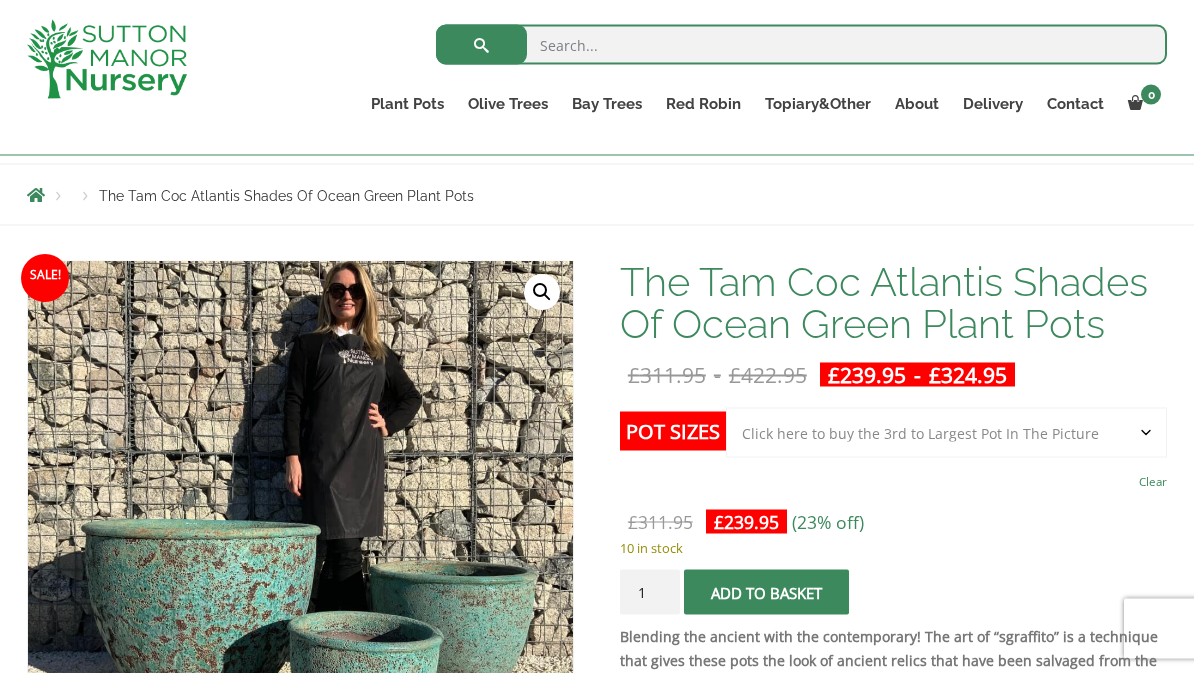 scroll, scrollTop: 157, scrollLeft: 0, axis: vertical 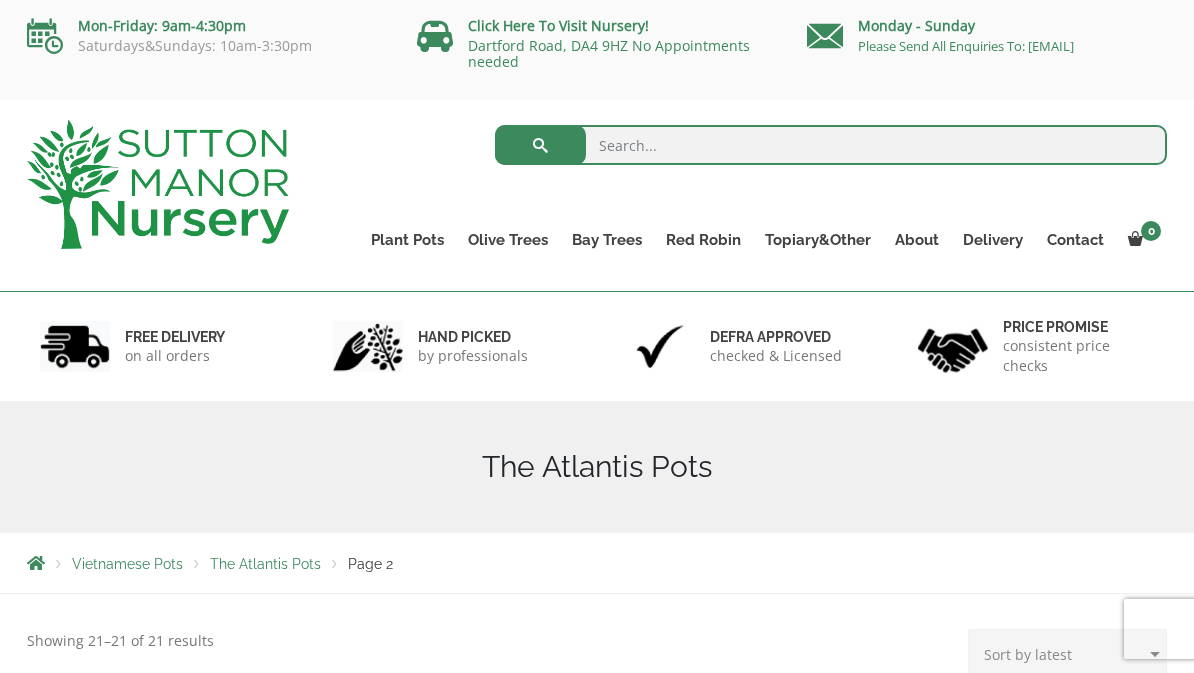 click on "The Old Stone Pots" at bounding box center (0, 0) 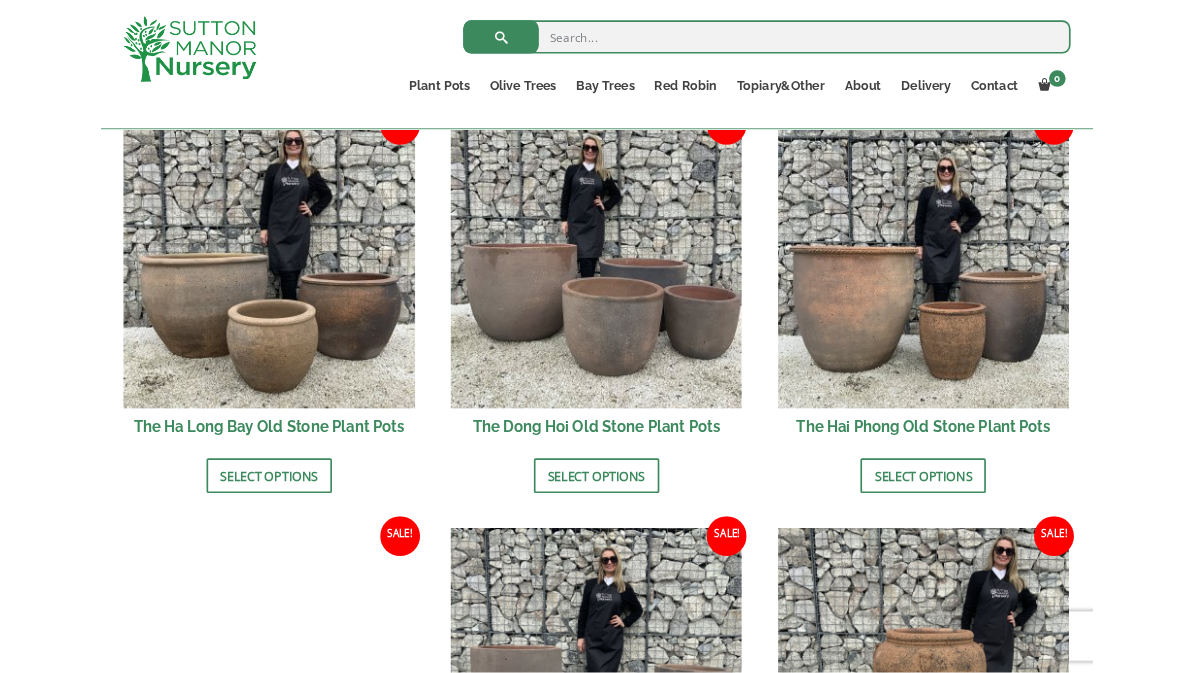 scroll, scrollTop: 719, scrollLeft: 0, axis: vertical 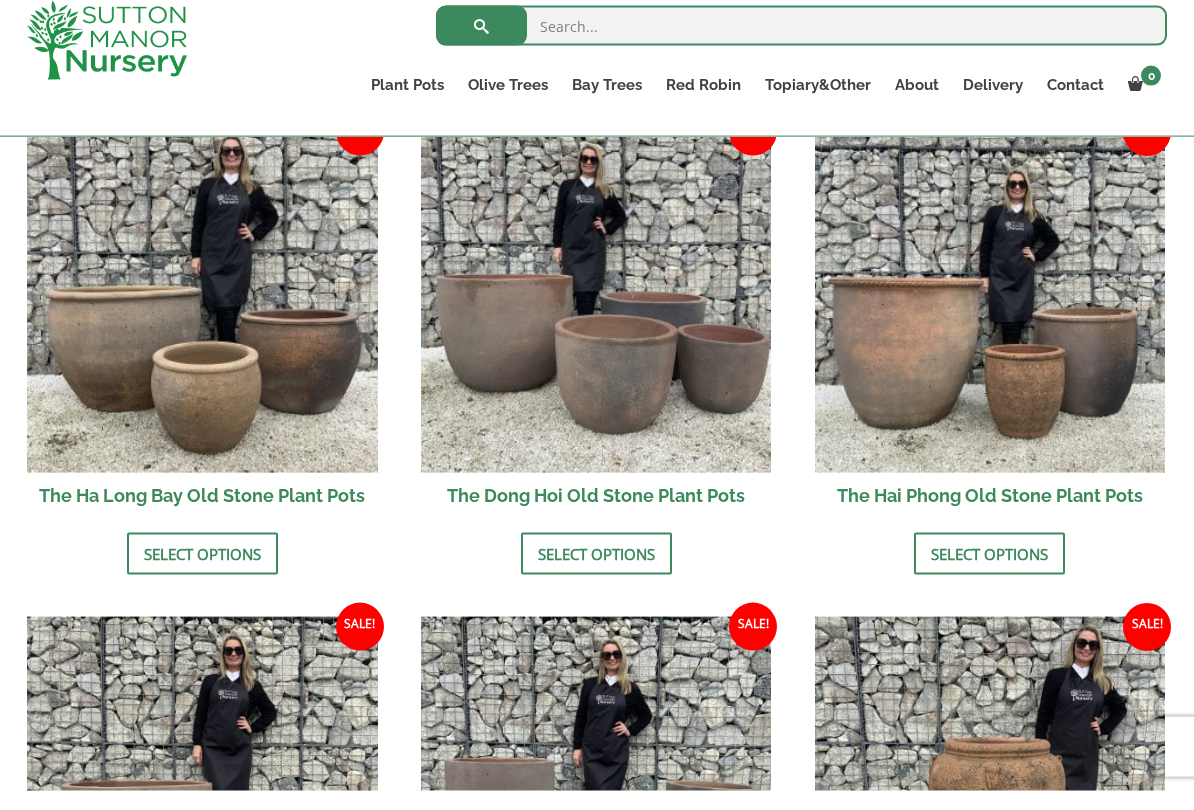 click at bounding box center (202, 316) 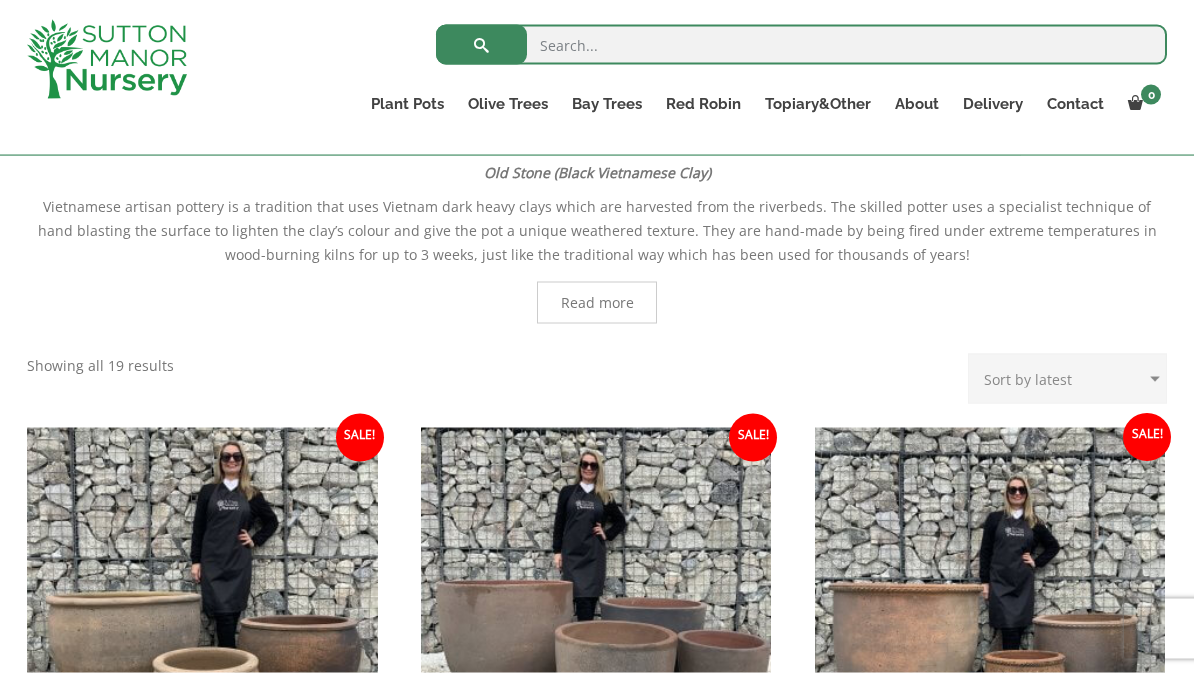 scroll, scrollTop: 433, scrollLeft: 0, axis: vertical 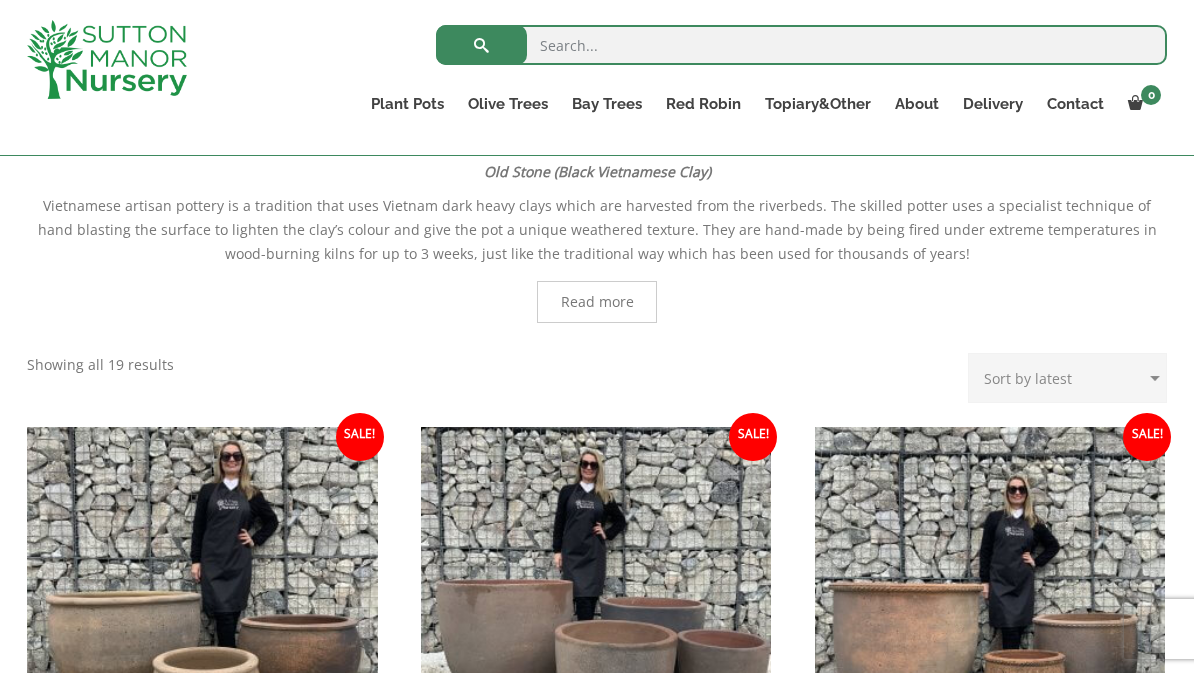 click on "The Iron Stone Pots" at bounding box center [0, 0] 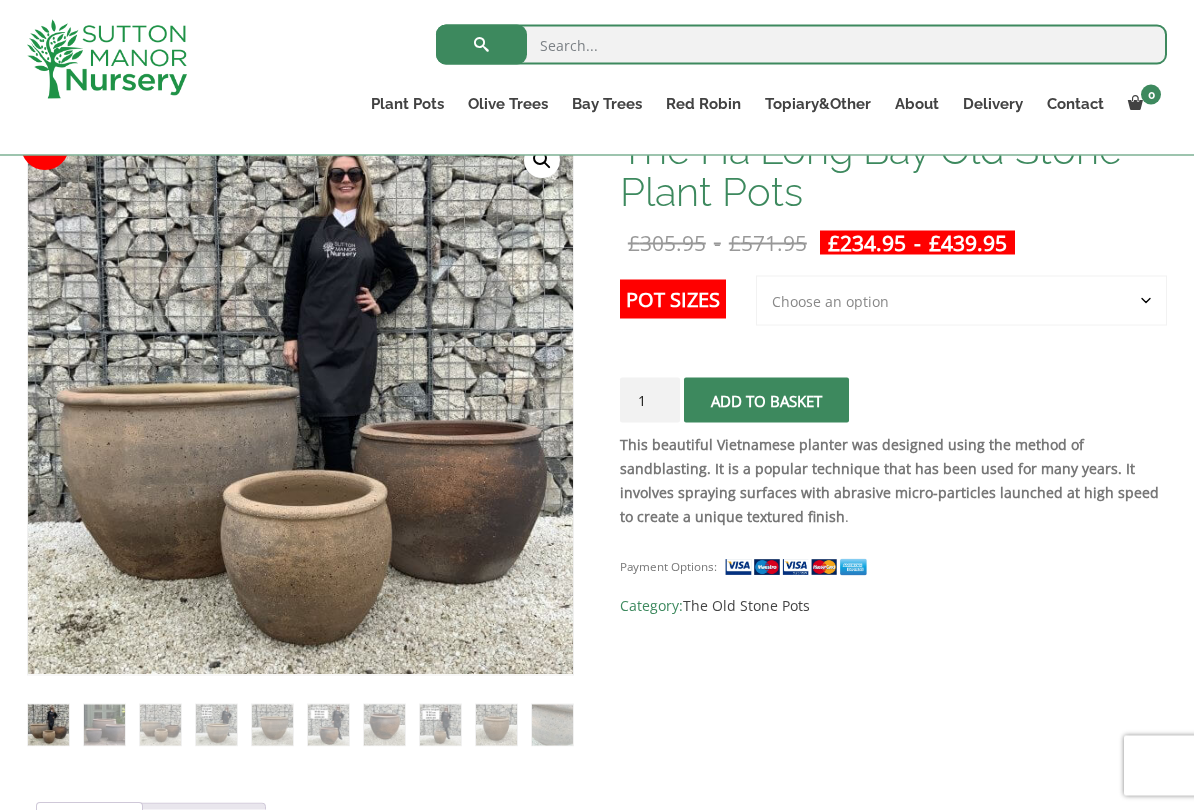 scroll, scrollTop: 338, scrollLeft: 0, axis: vertical 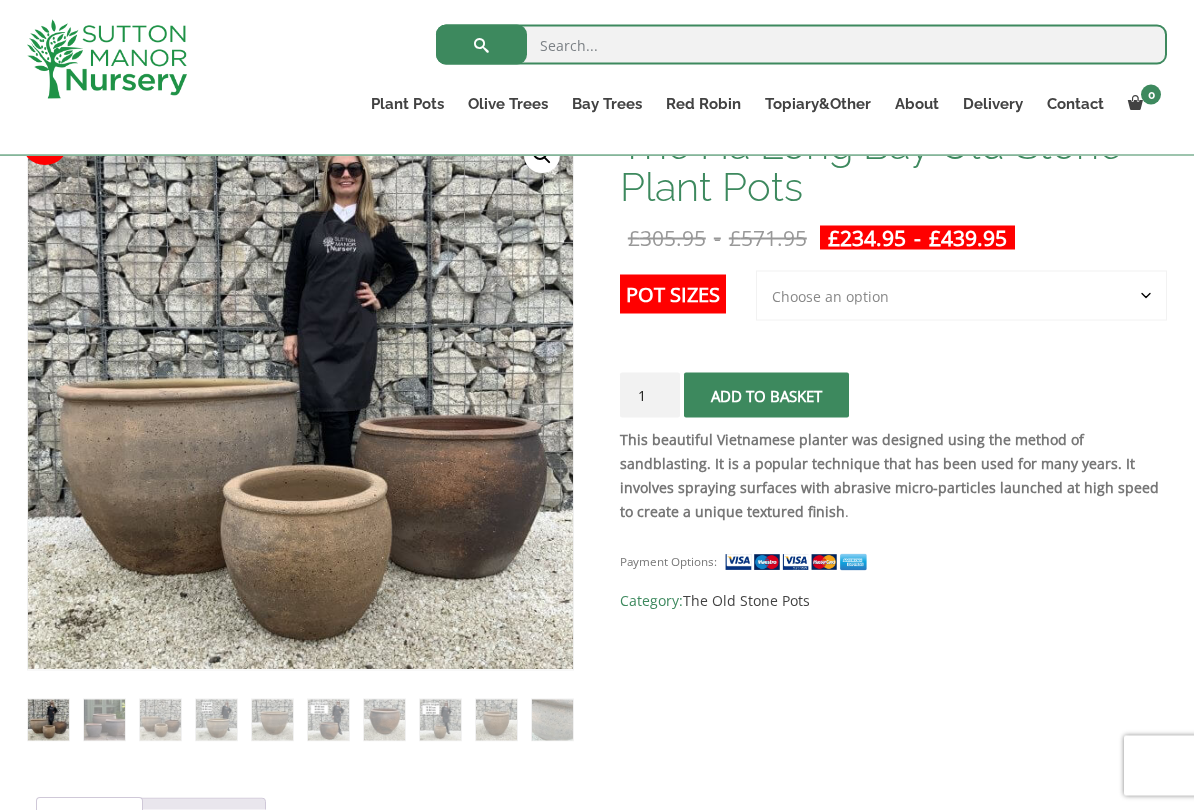 click on "Choose an option 3rd to Largest Pot In The Picture 2nd to Largest Pot In The Picture Largest pot In The Picture" 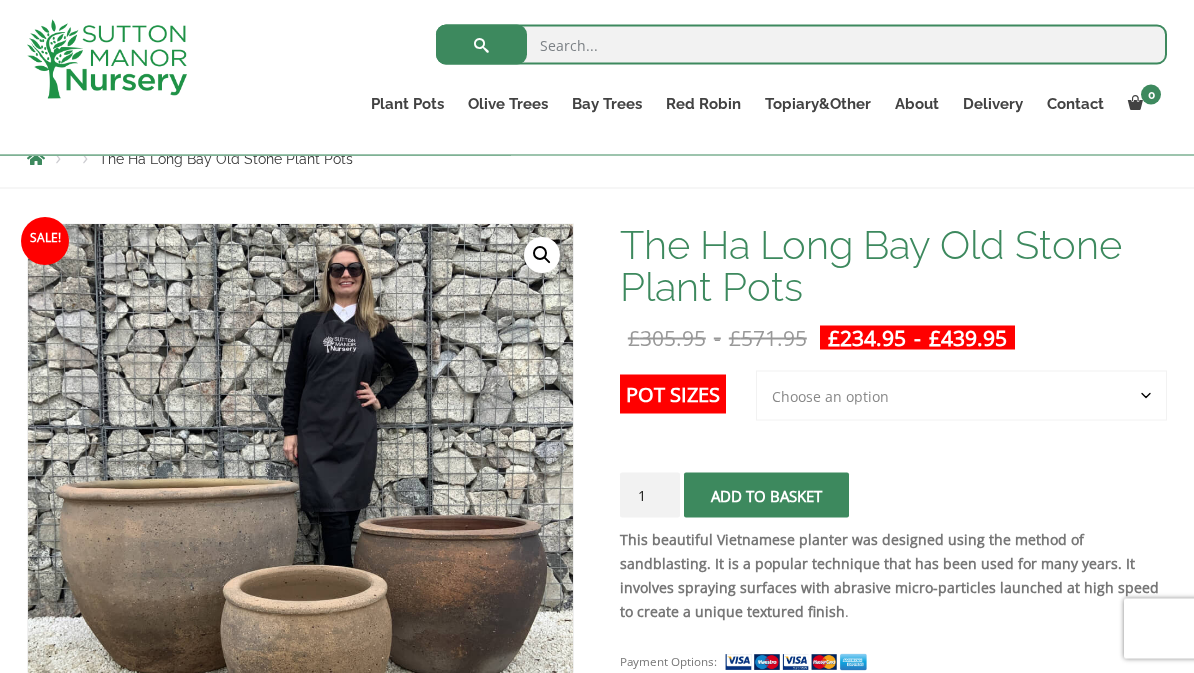 scroll, scrollTop: 221, scrollLeft: 0, axis: vertical 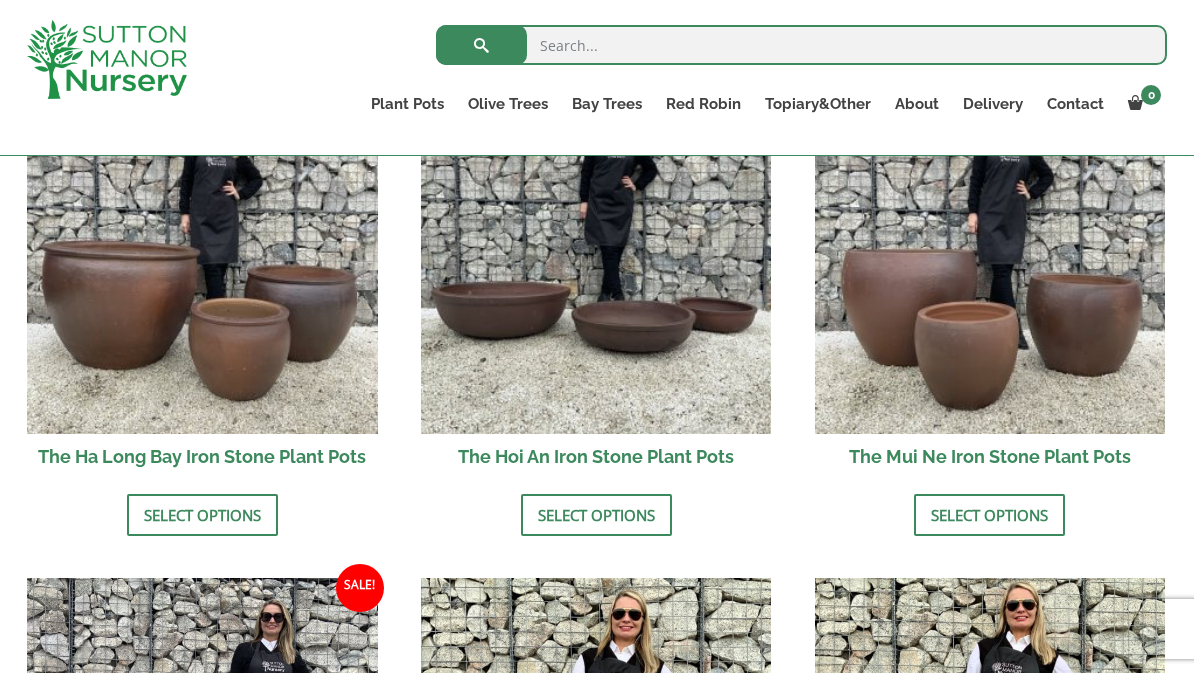 click at bounding box center (202, 258) 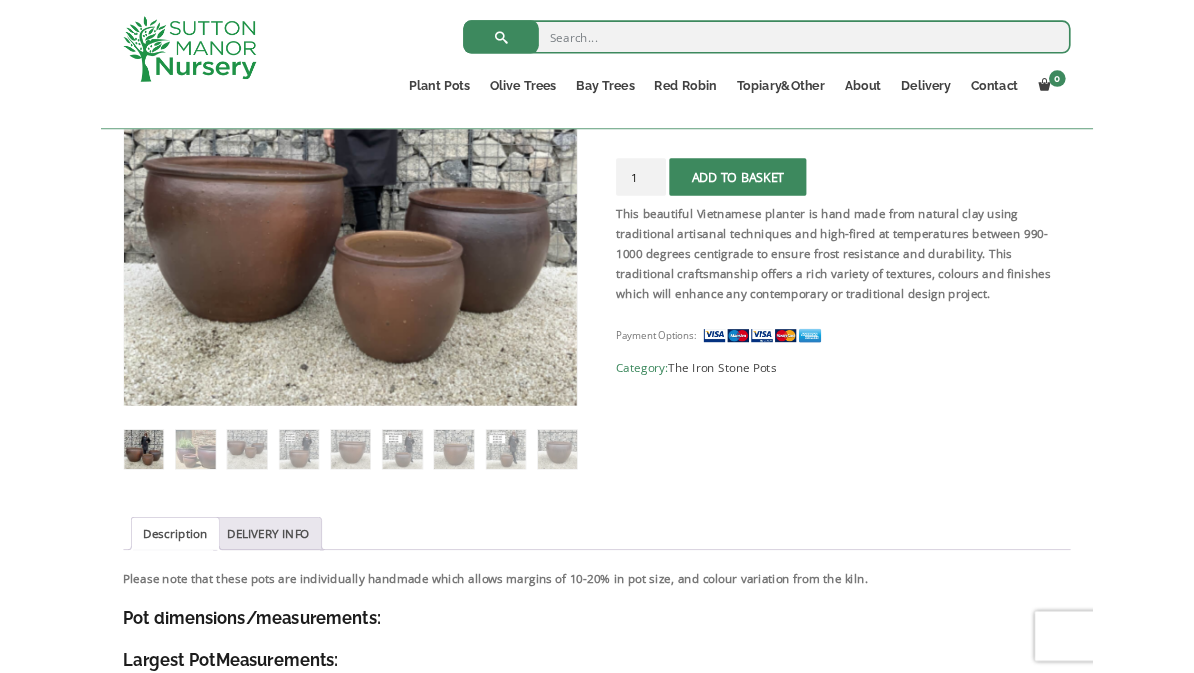scroll, scrollTop: 436, scrollLeft: 0, axis: vertical 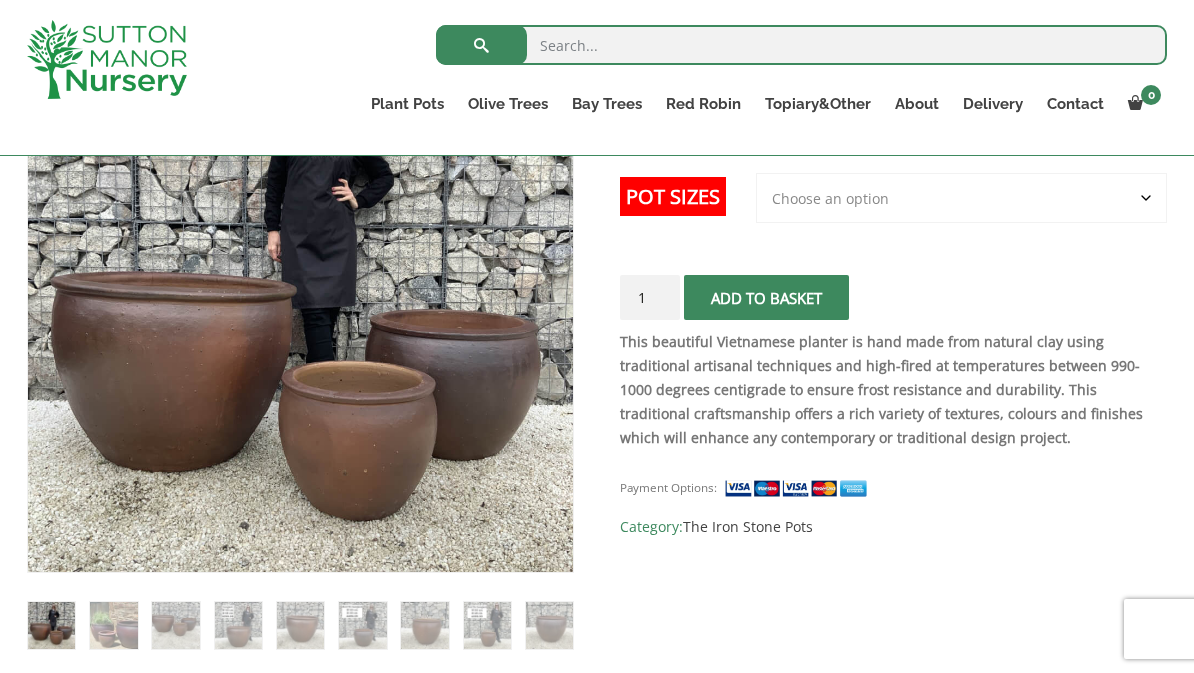 click on "Choose an option 3rd to Largest Pot In The Picture 2nd to Largest Pot In The Picture Largest pot In The Picture" 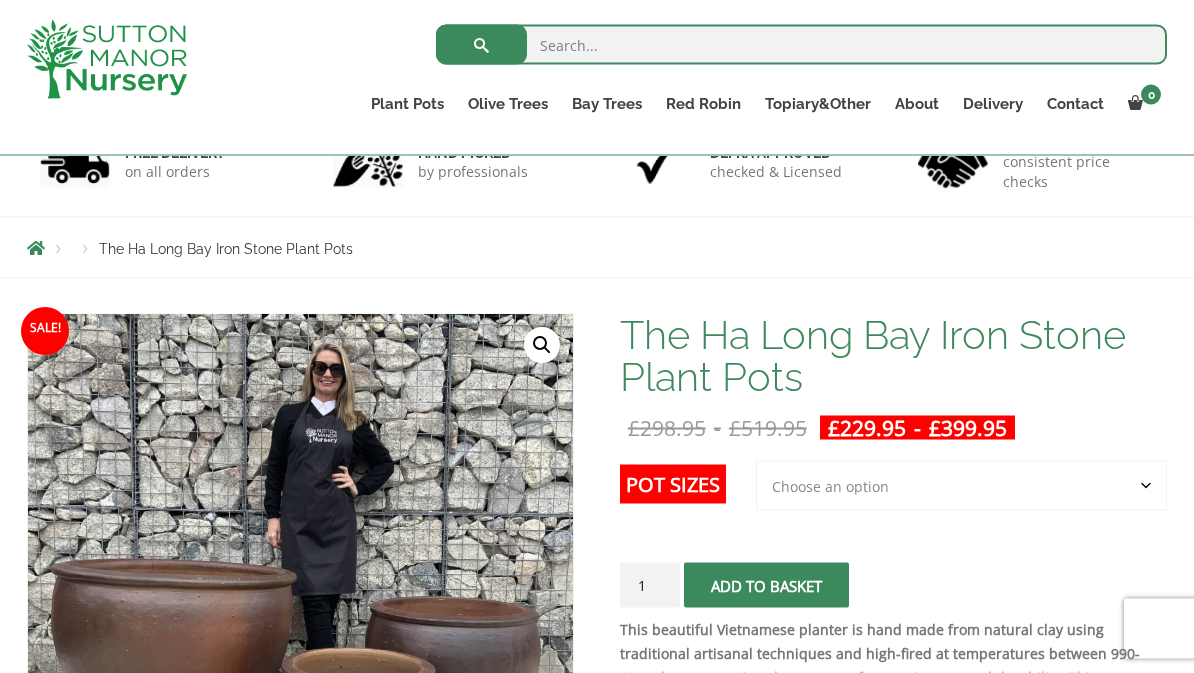 scroll, scrollTop: 120, scrollLeft: 0, axis: vertical 